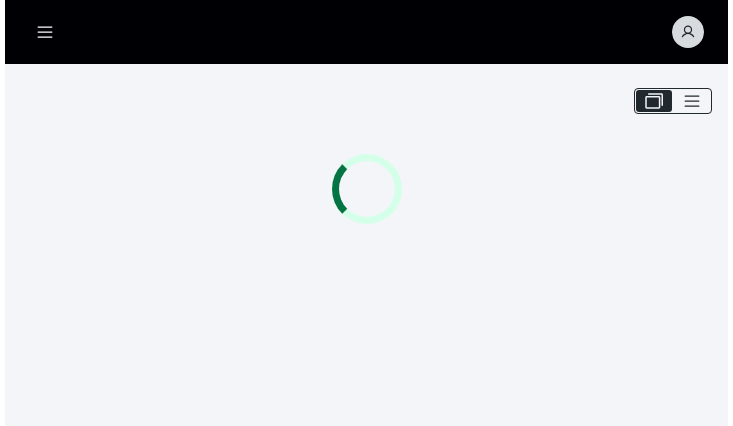 scroll, scrollTop: 0, scrollLeft: 0, axis: both 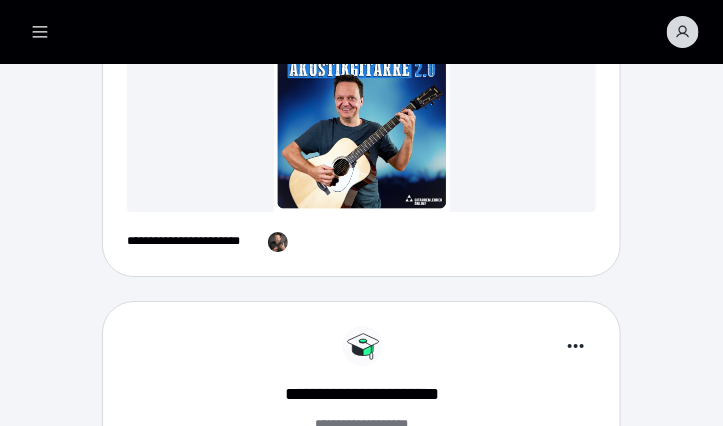 click at bounding box center (361, 124) 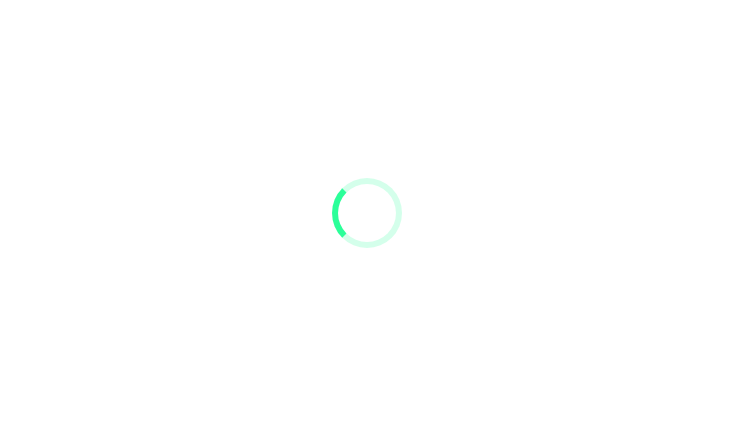 scroll, scrollTop: 0, scrollLeft: 0, axis: both 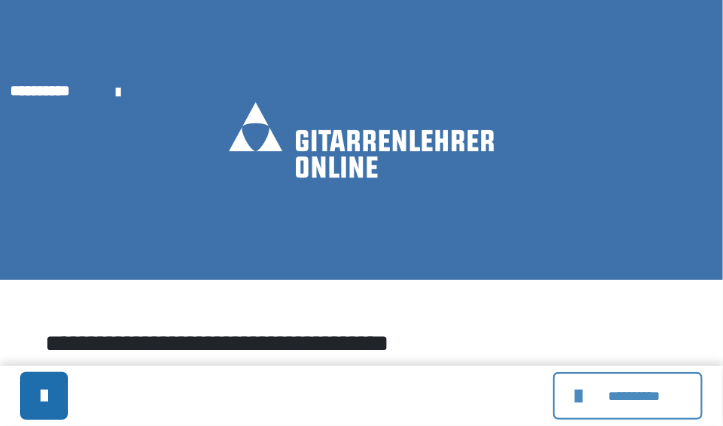 click at bounding box center (581, 396) 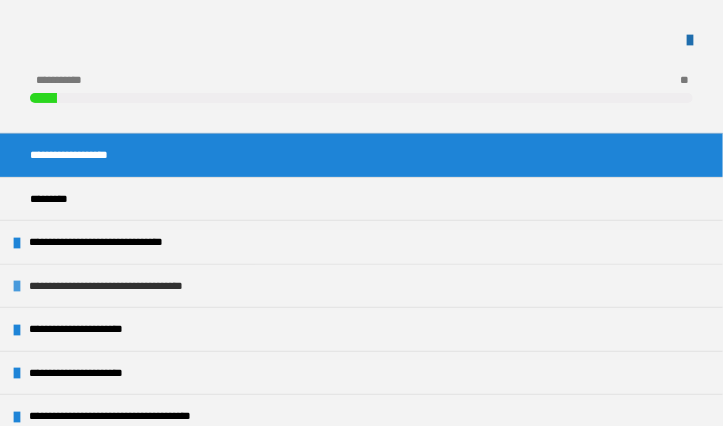 scroll, scrollTop: 181, scrollLeft: 0, axis: vertical 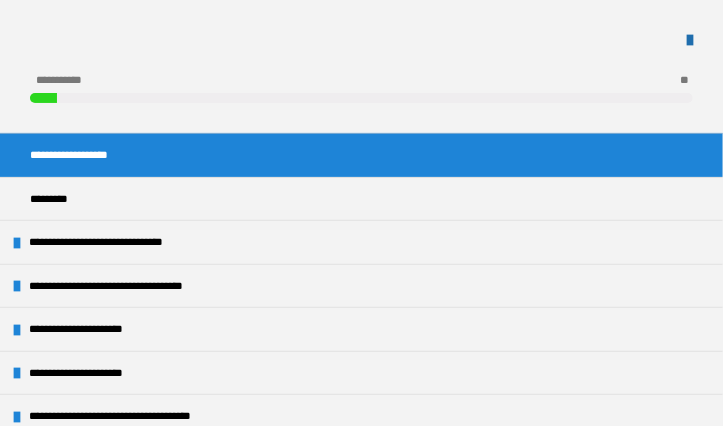 type 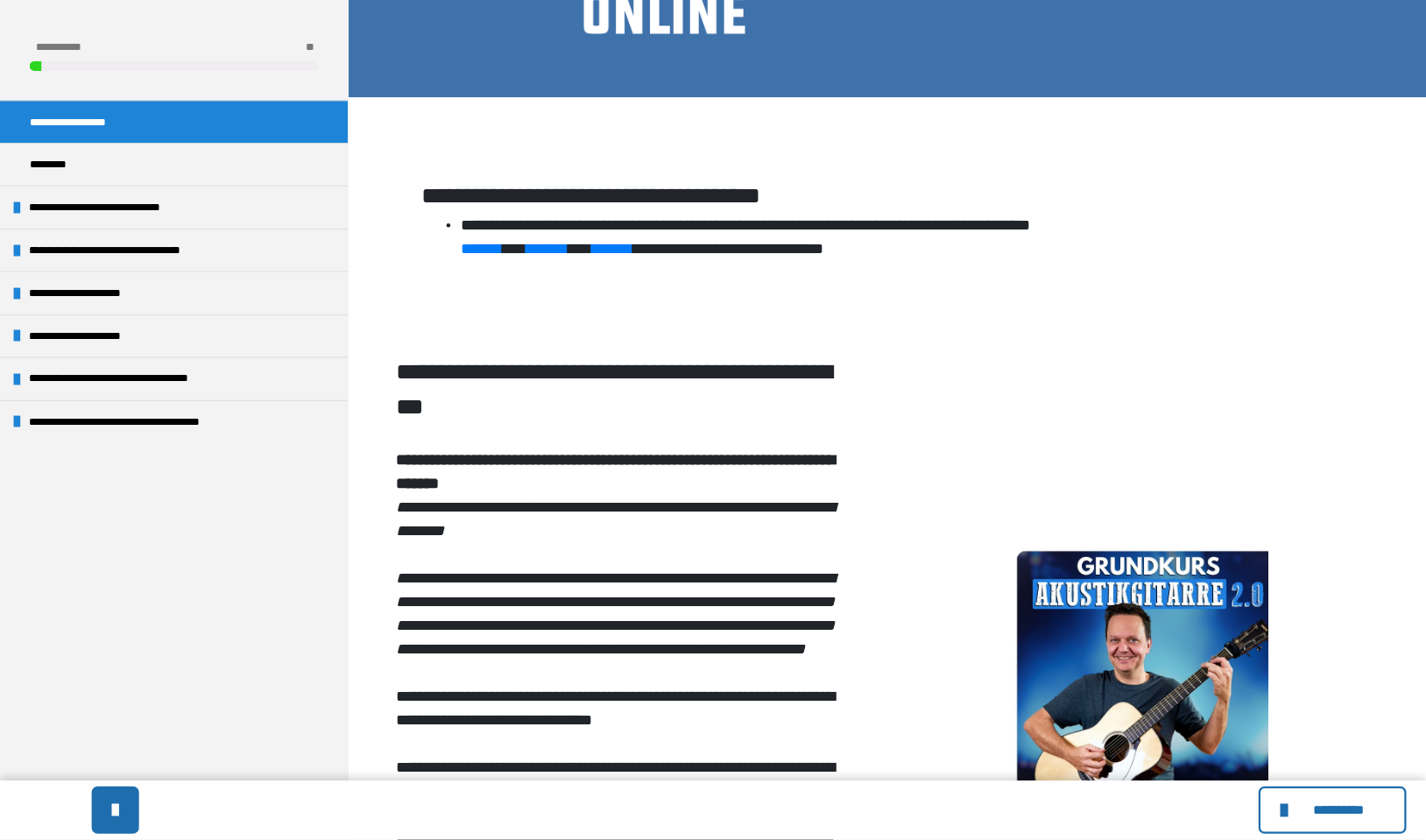 scroll, scrollTop: 159, scrollLeft: 0, axis: vertical 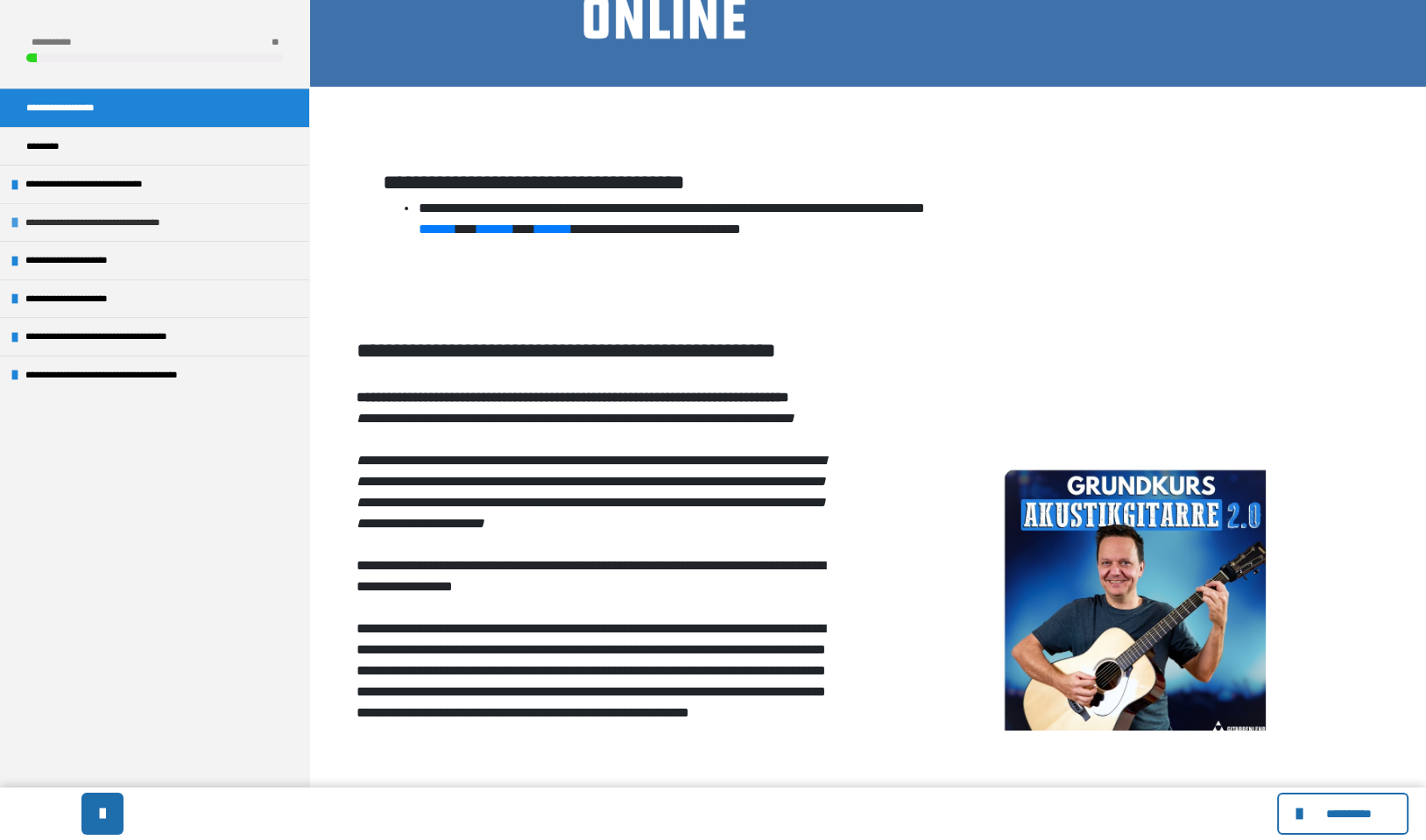click at bounding box center (15, 222) 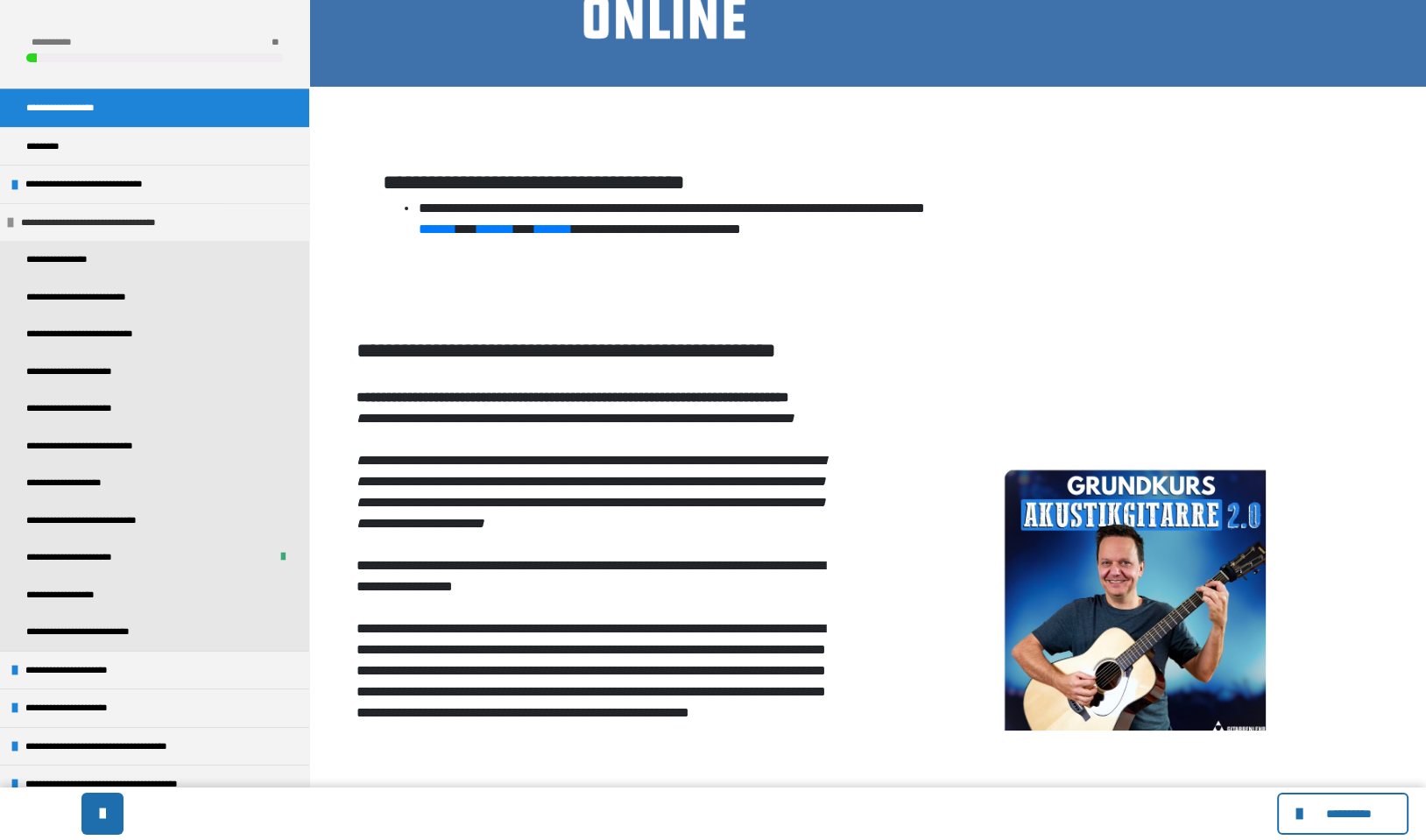 click at bounding box center [11, 222] 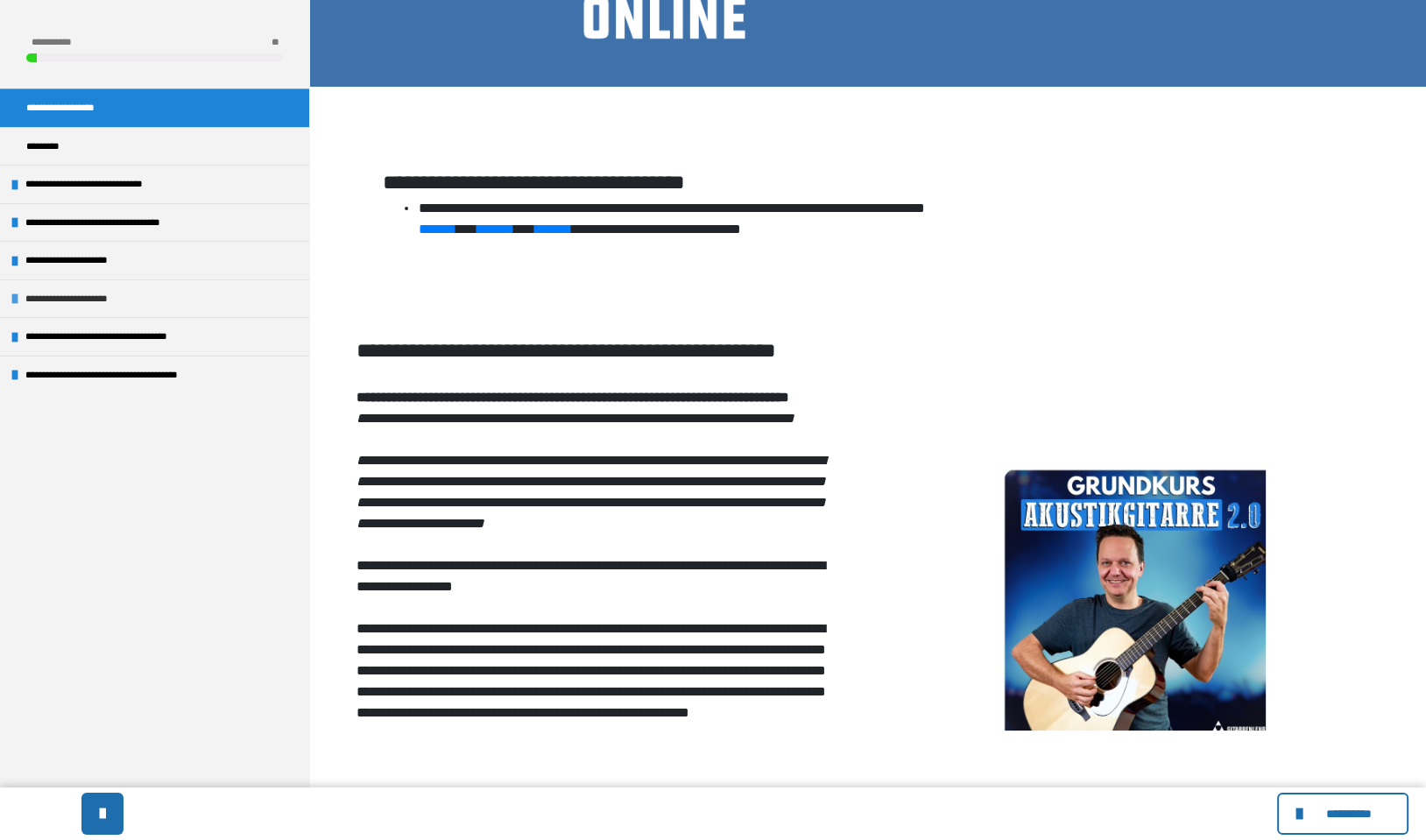 click on "**********" at bounding box center (154, 298) 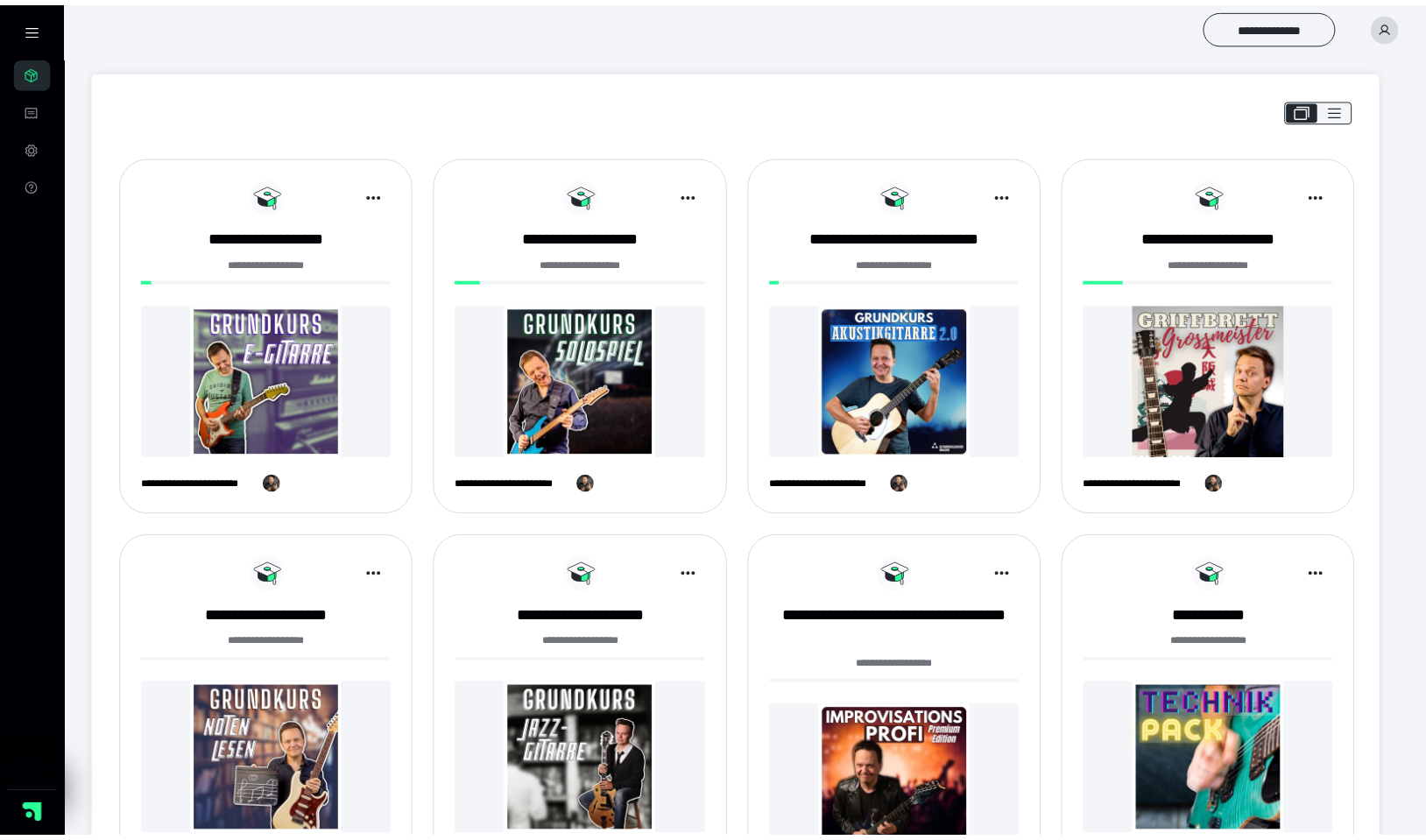 scroll, scrollTop: 267, scrollLeft: 0, axis: vertical 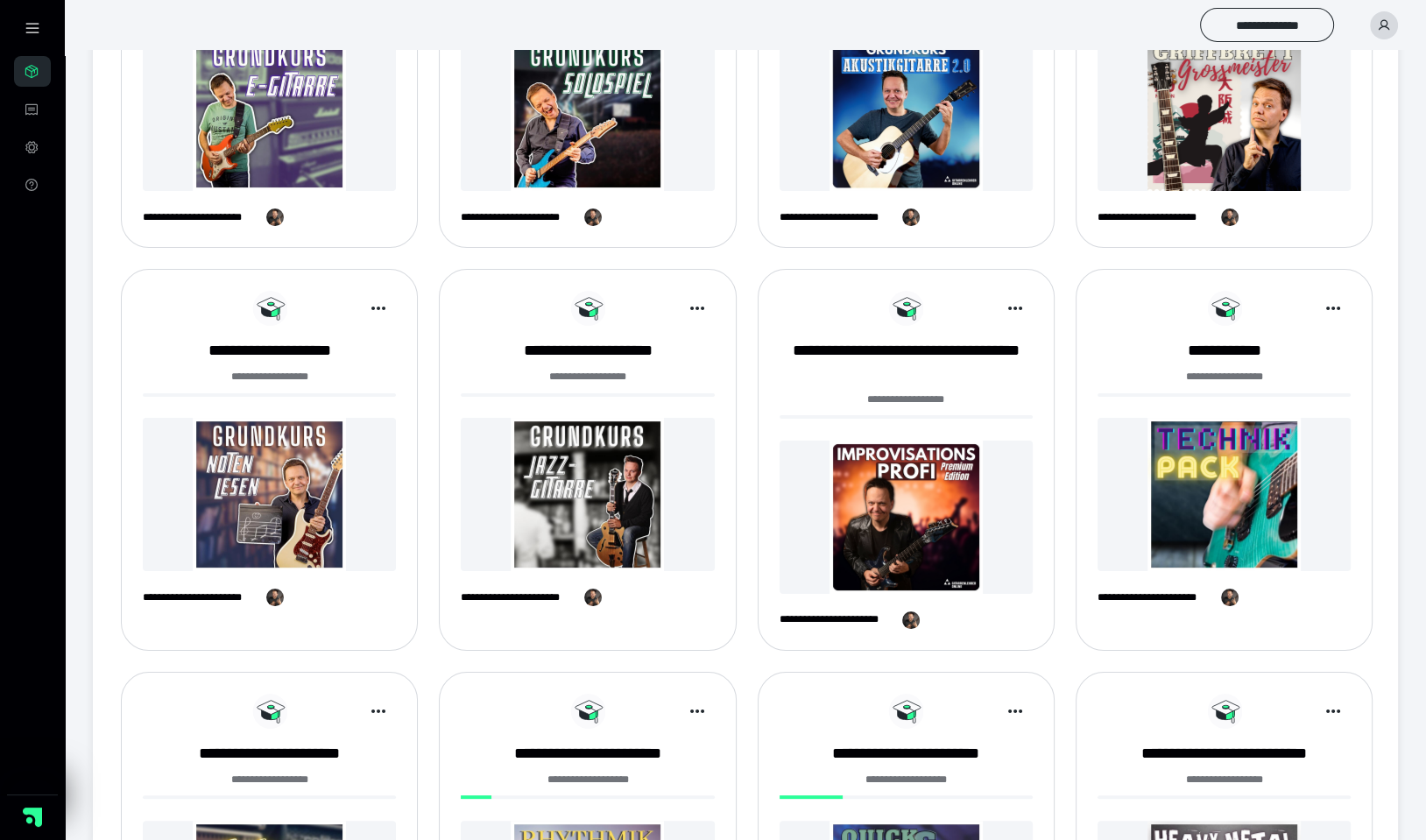 click at bounding box center [587, 114] 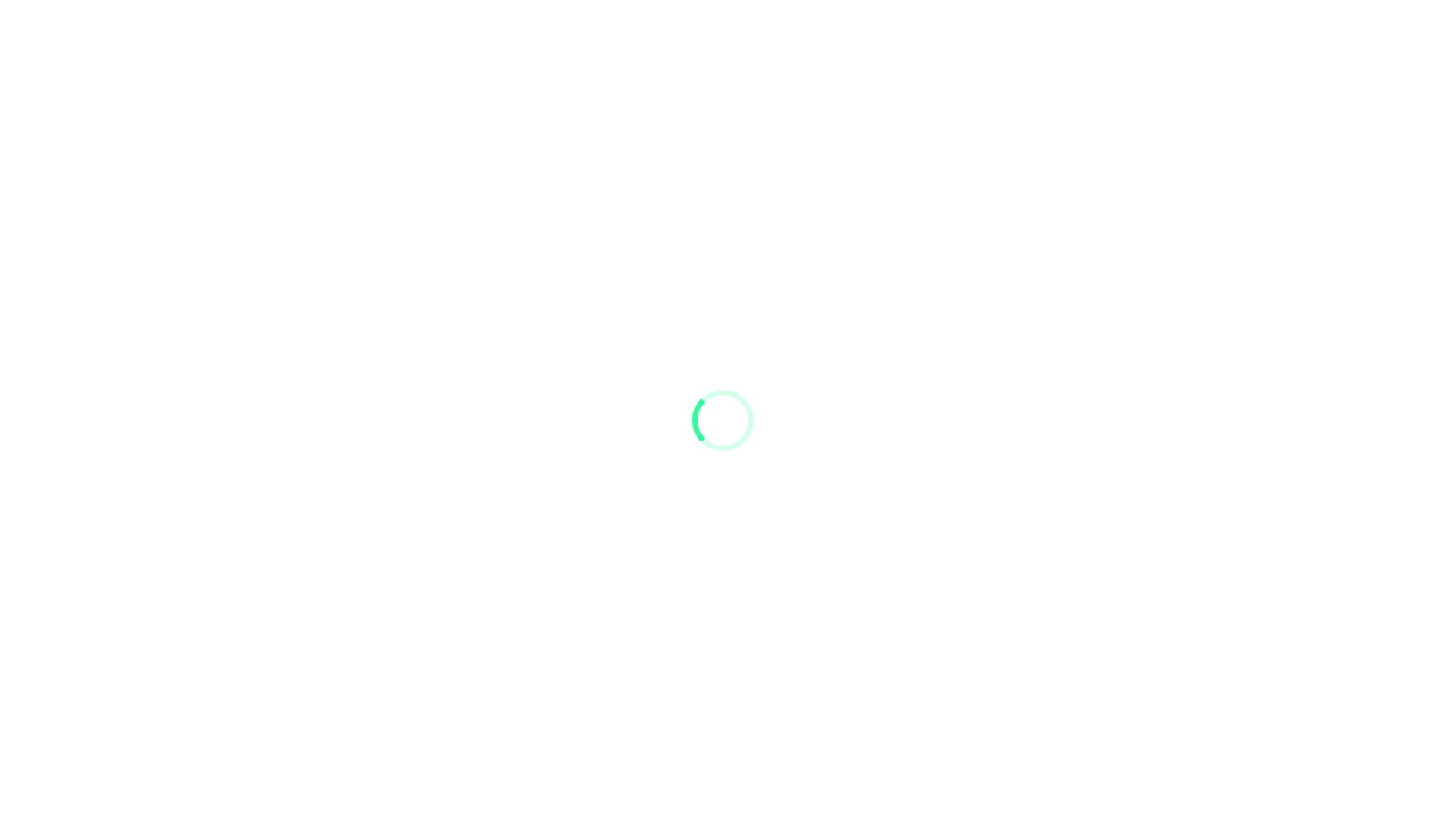 scroll, scrollTop: 0, scrollLeft: 0, axis: both 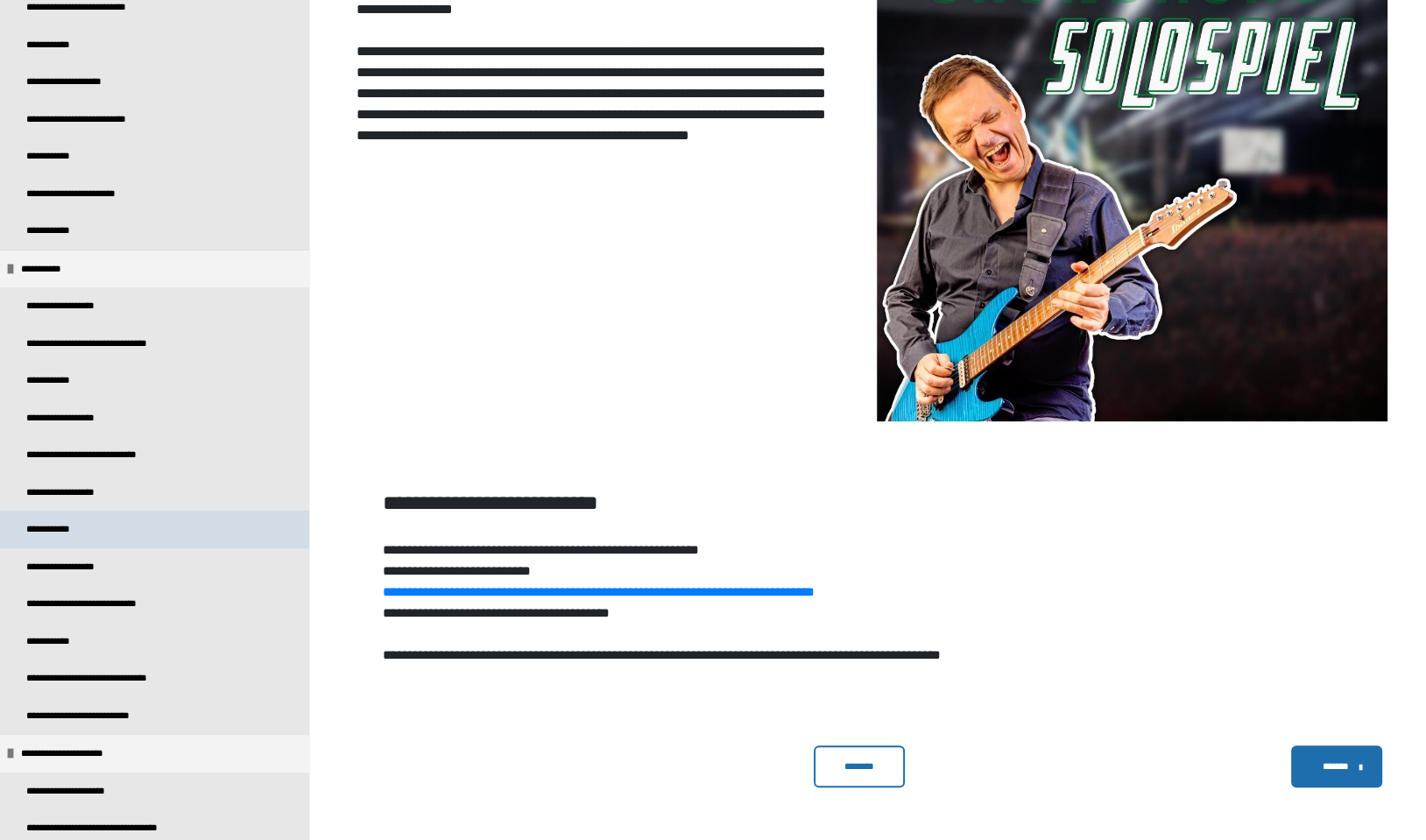 click on "**********" at bounding box center [53, 529] 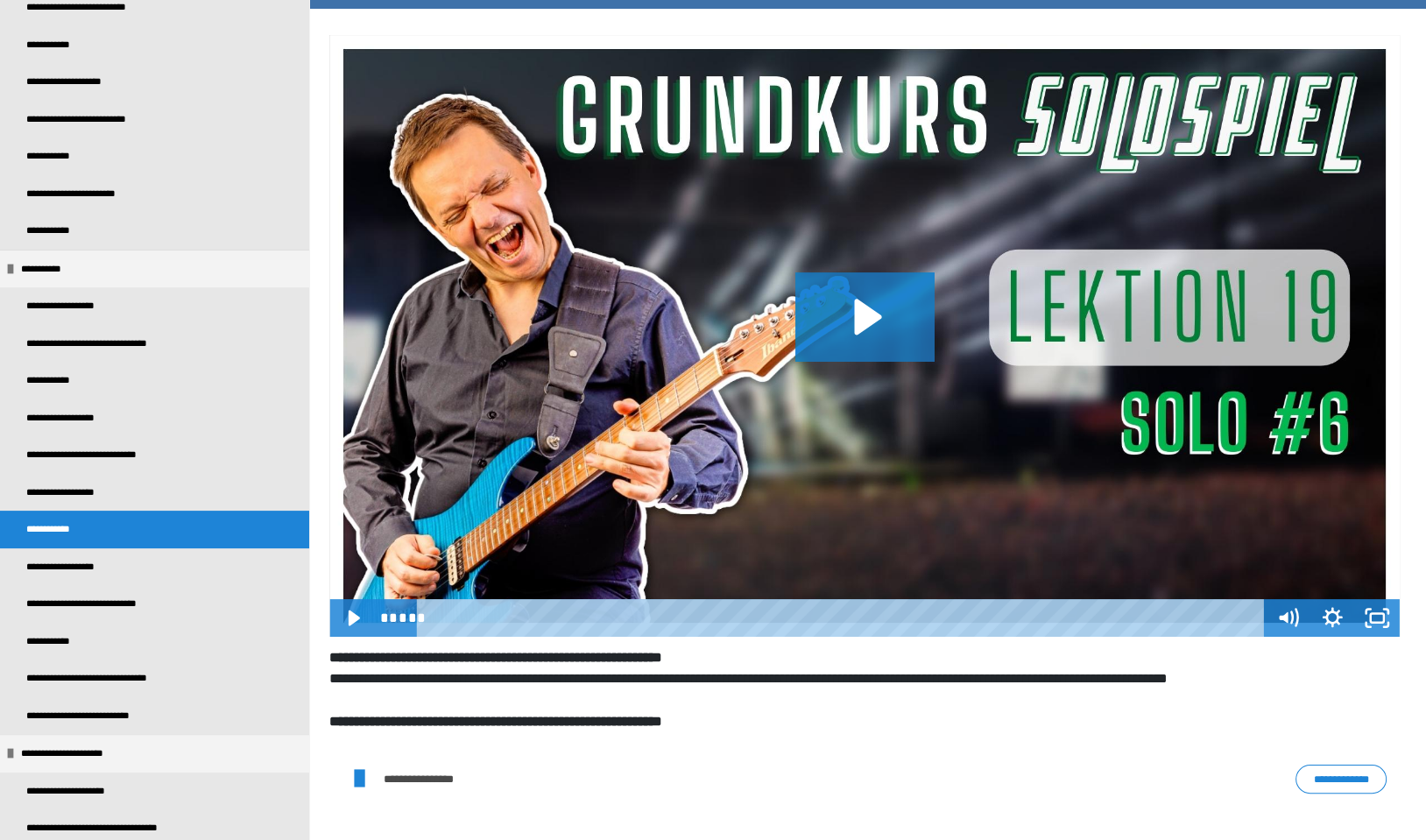 click on "**********" at bounding box center (1341, 779) 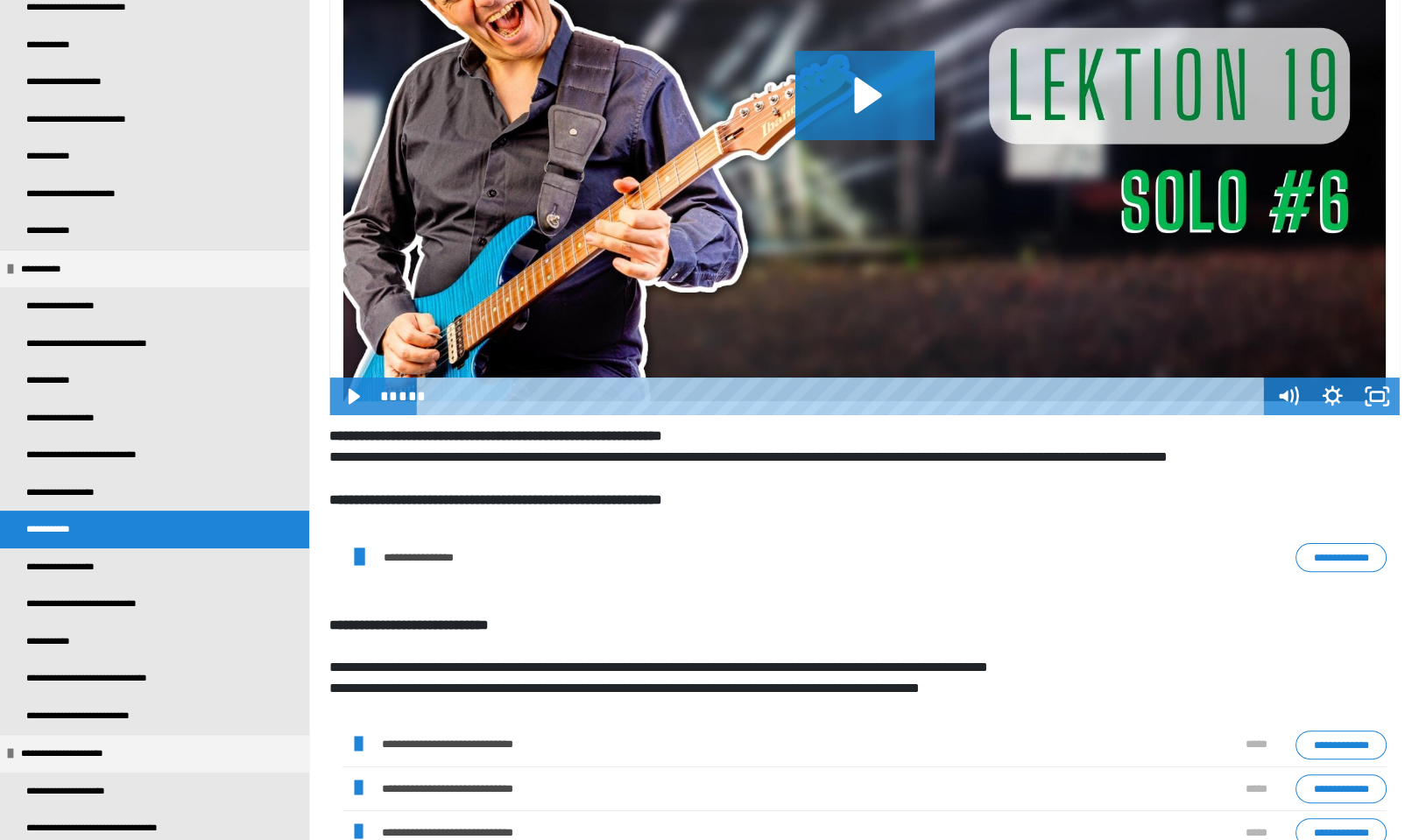 scroll, scrollTop: 465, scrollLeft: 0, axis: vertical 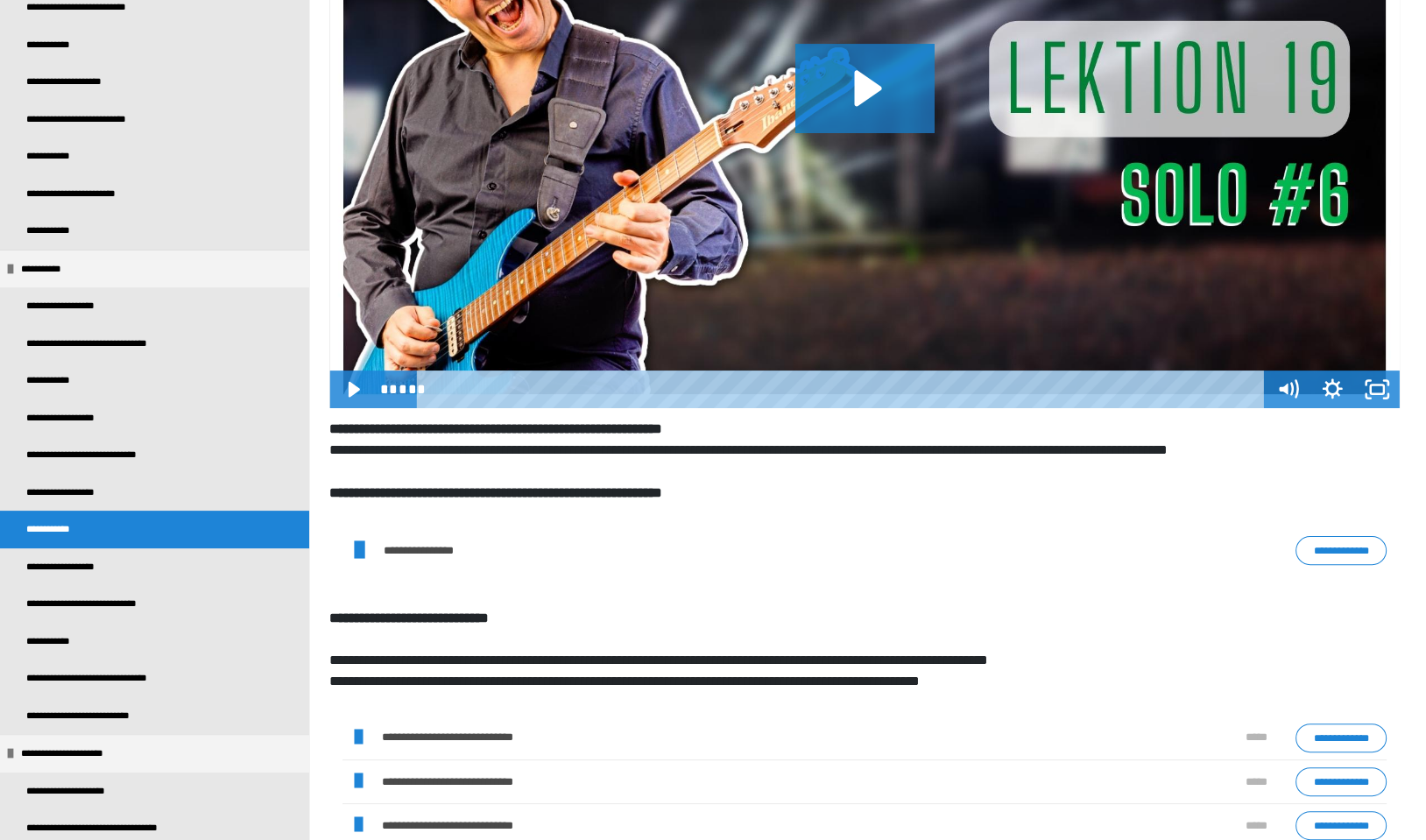 click at bounding box center (357, 738) 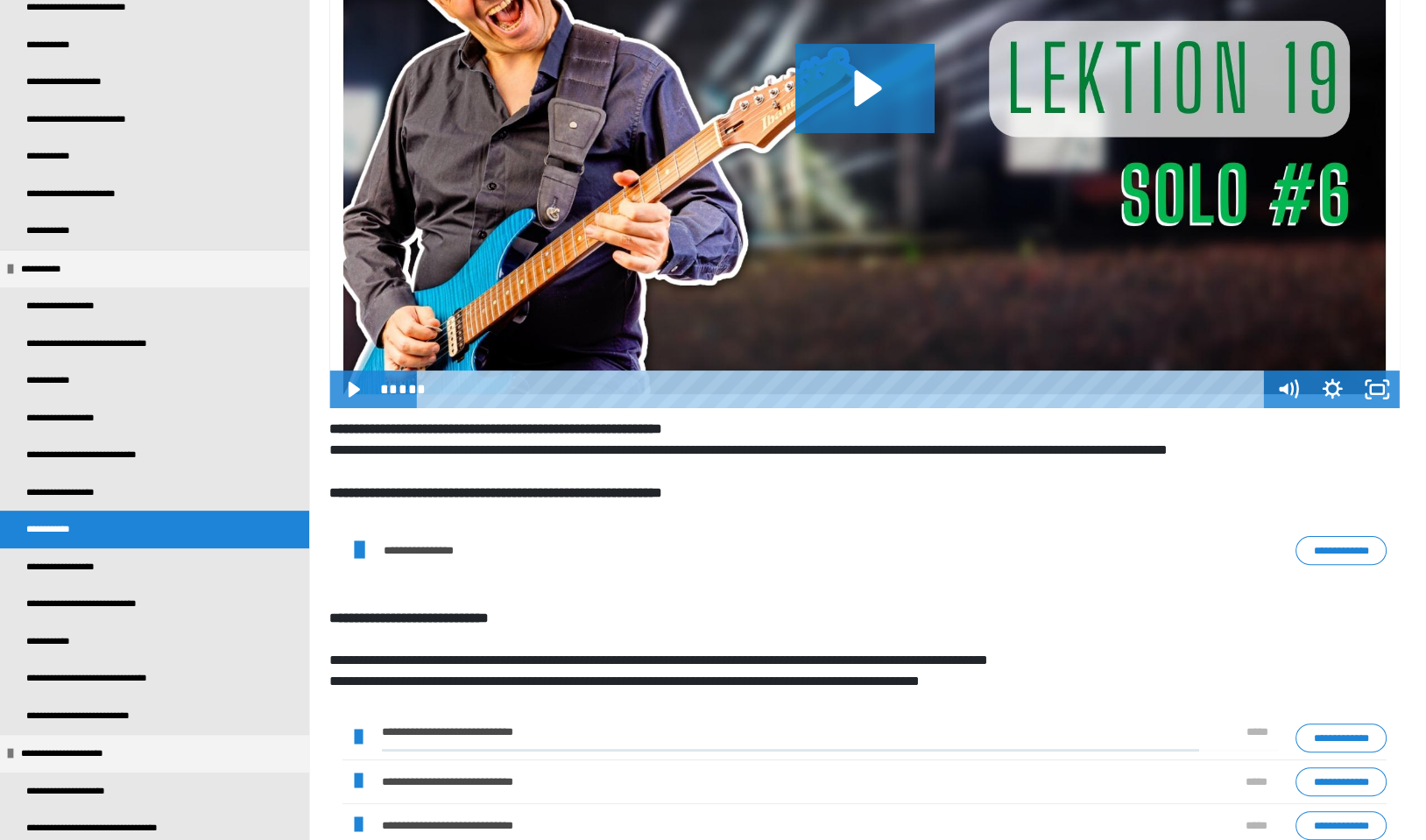 click at bounding box center (357, 738) 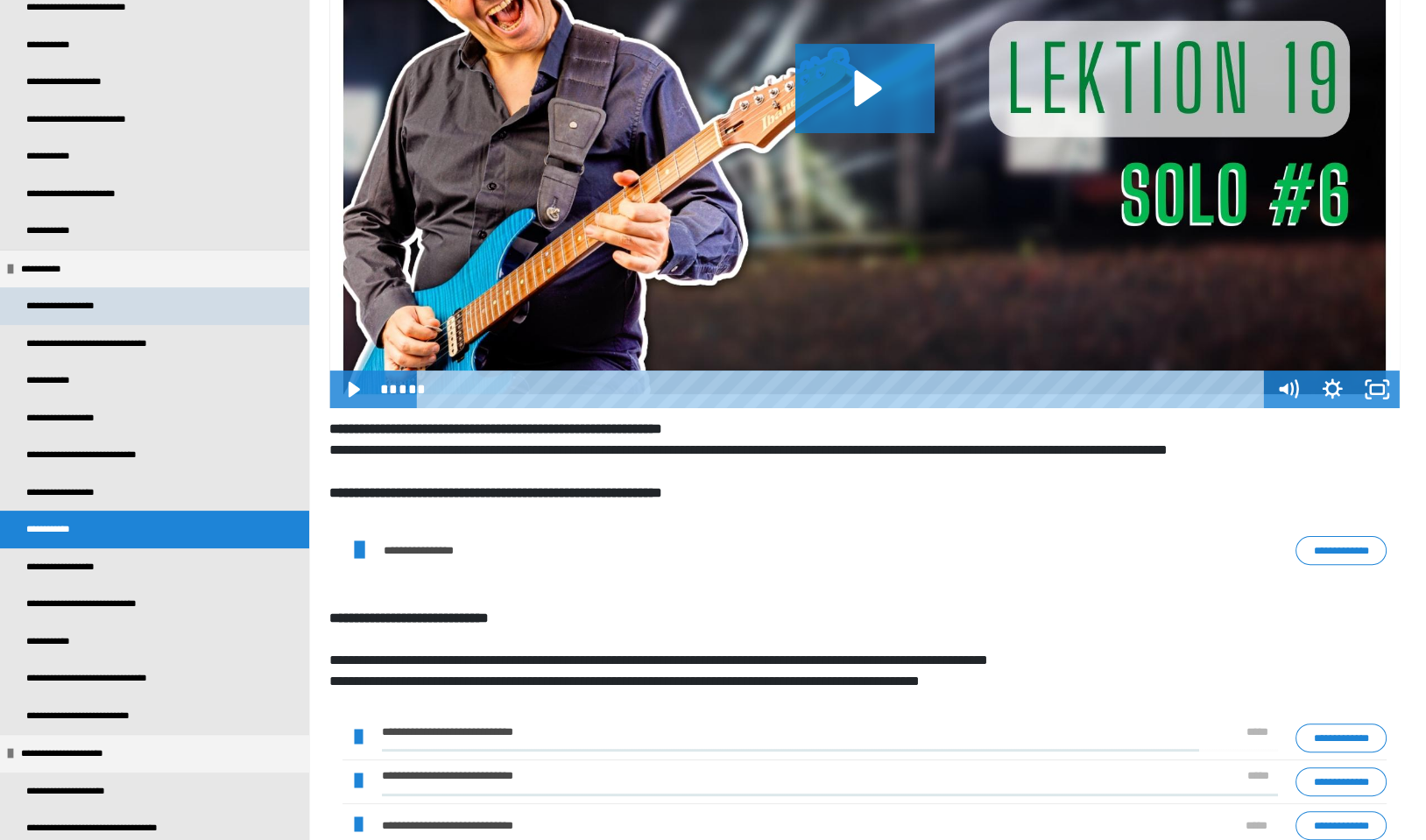 scroll, scrollTop: 0, scrollLeft: 0, axis: both 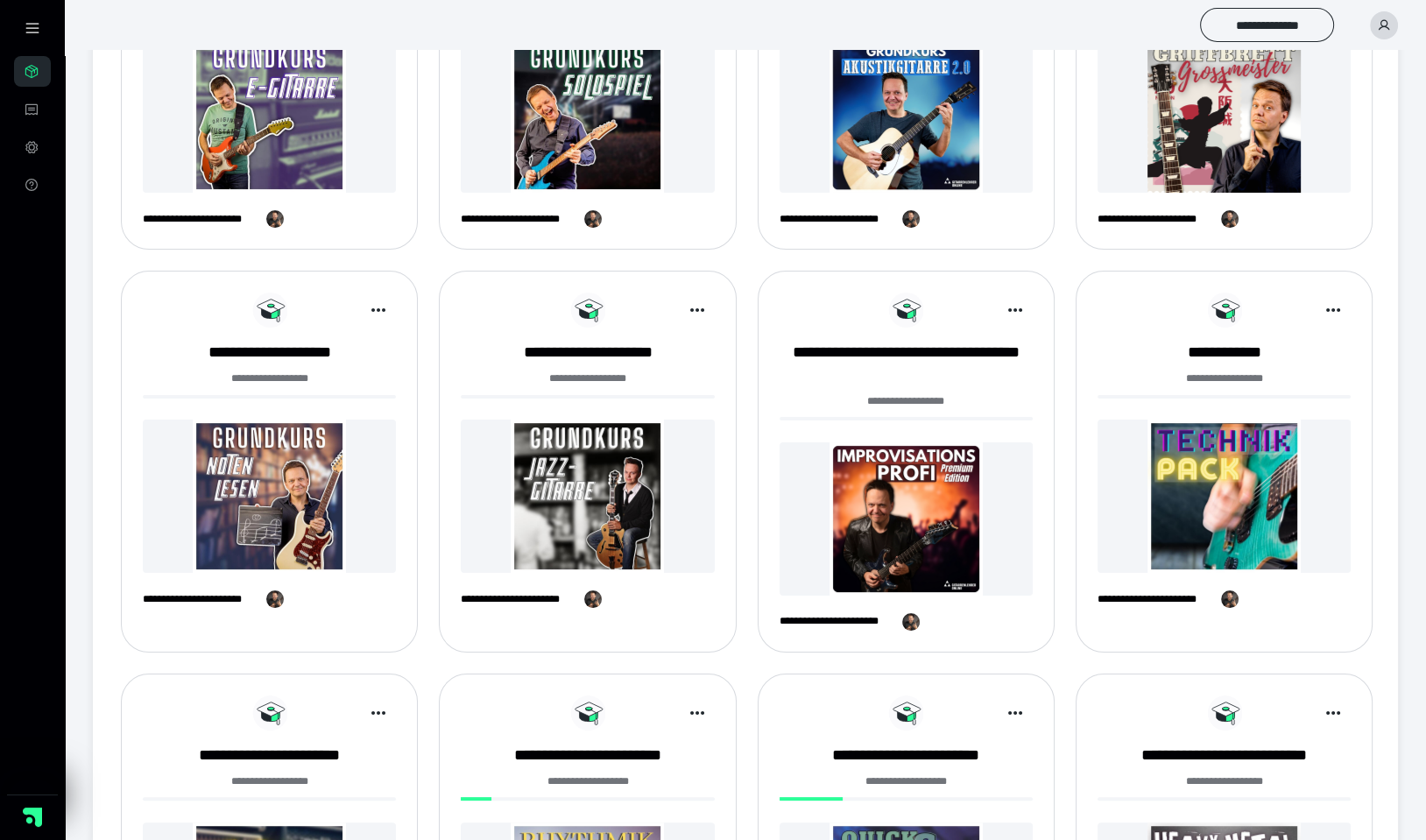 click at bounding box center [906, 116] 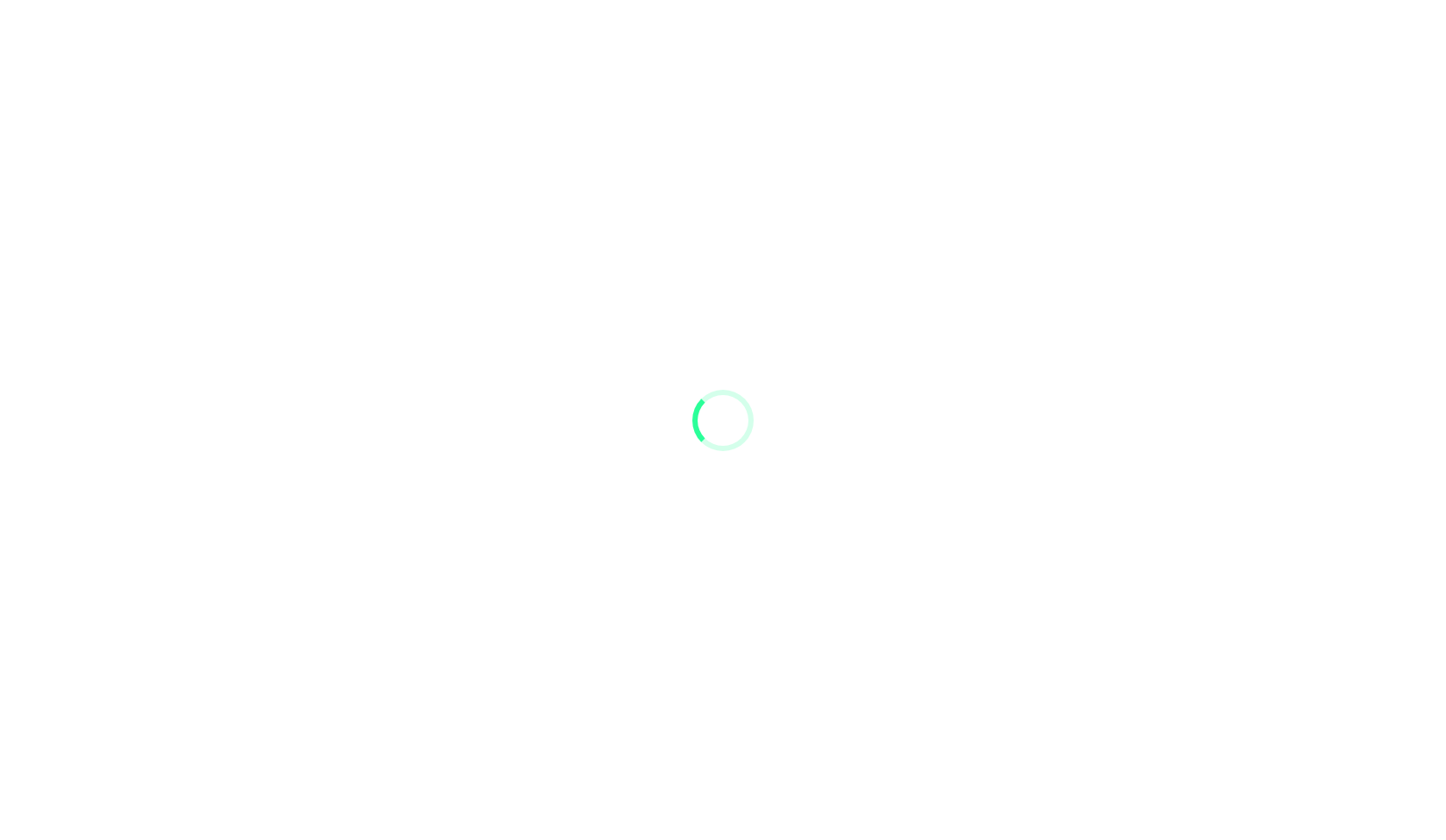 scroll, scrollTop: 0, scrollLeft: 0, axis: both 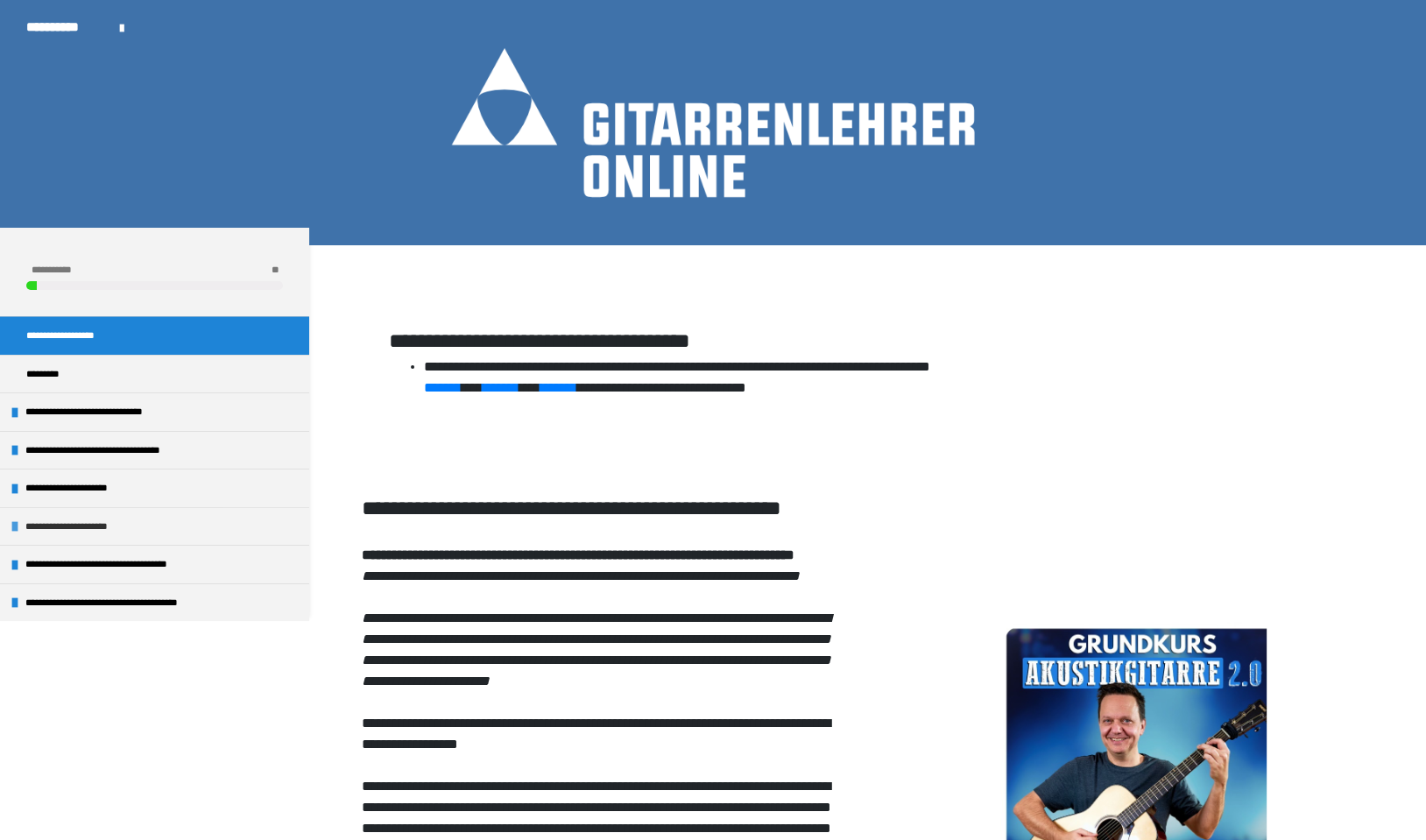 click at bounding box center (15, 526) 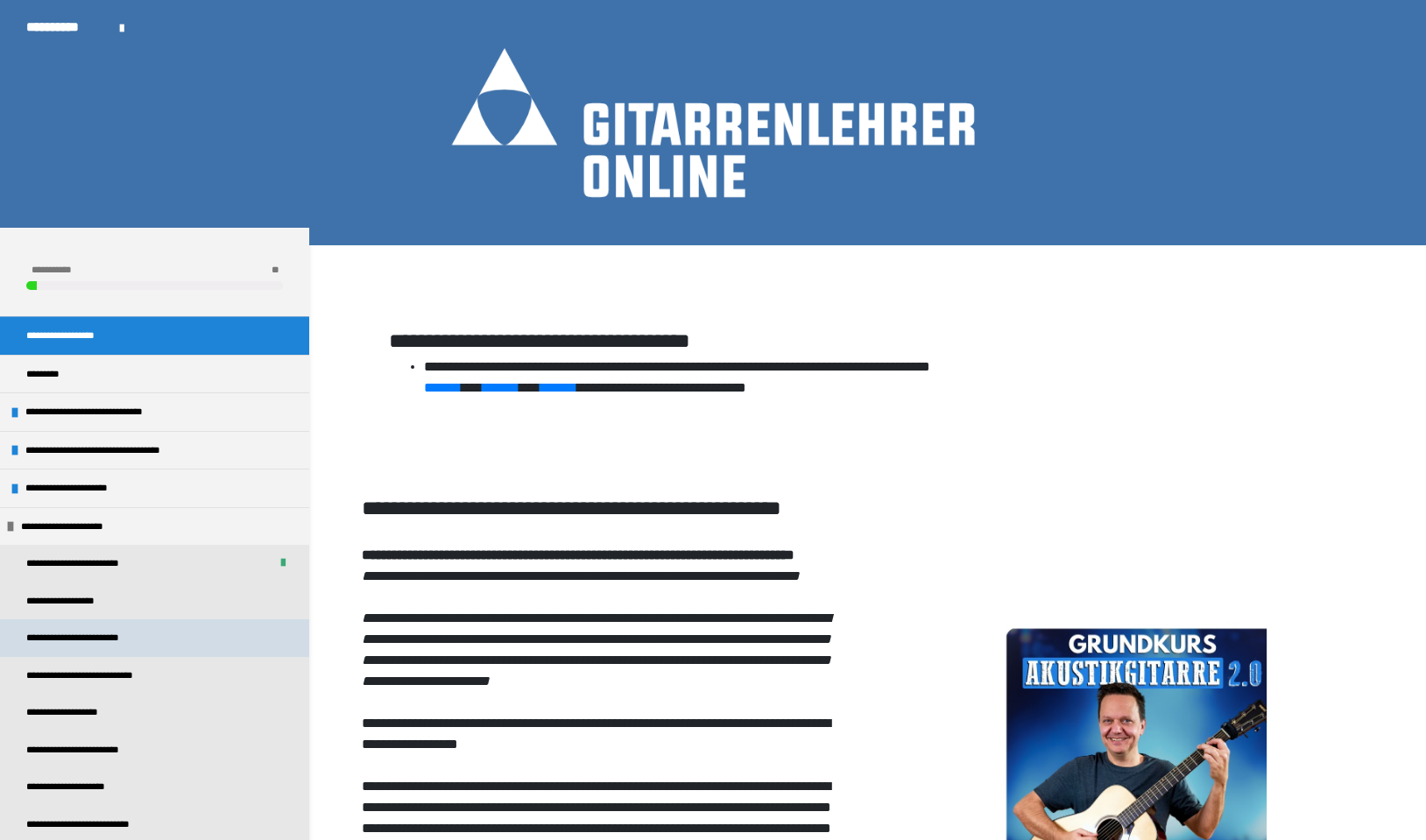 click on "**********" at bounding box center (94, 638) 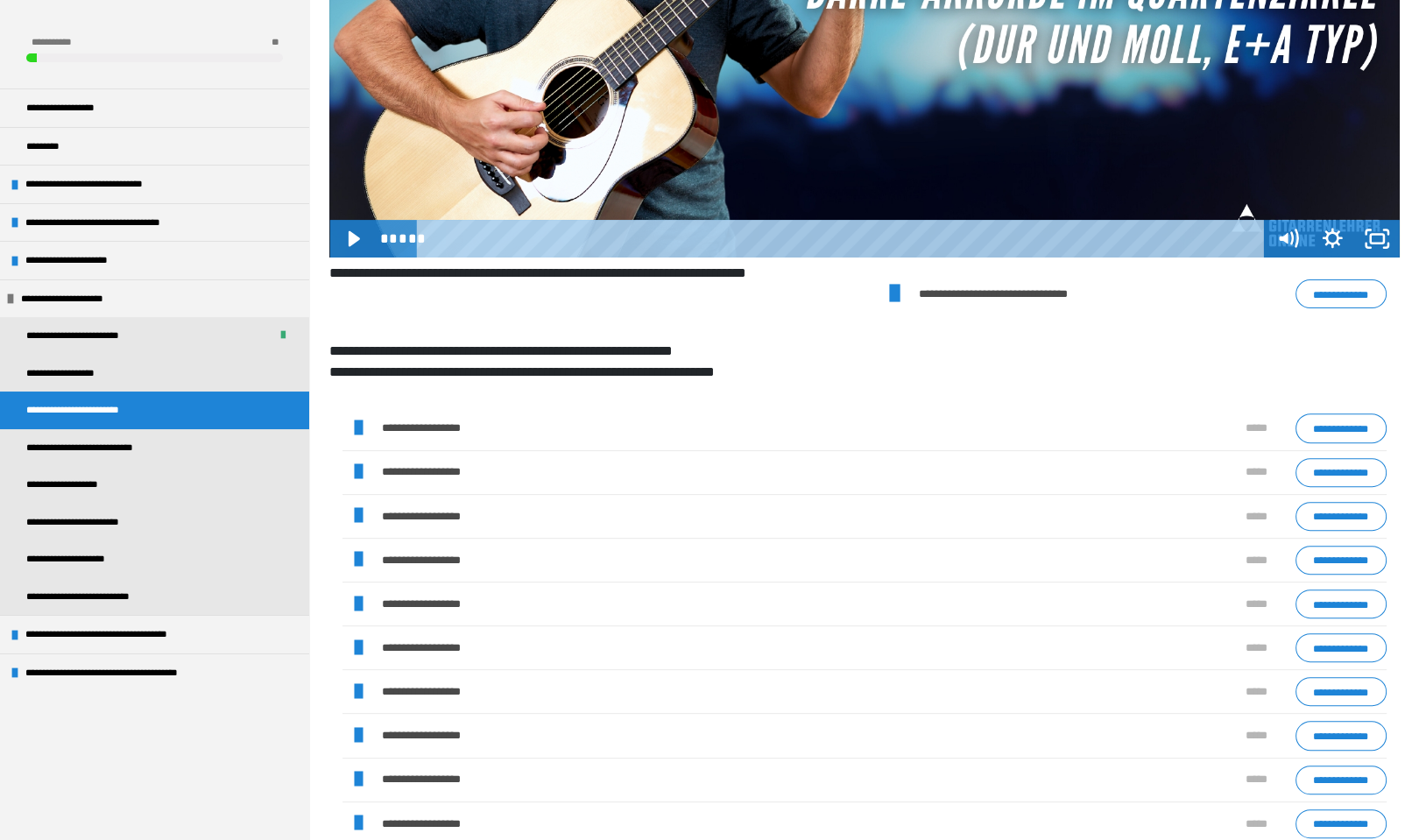 scroll, scrollTop: 625, scrollLeft: 0, axis: vertical 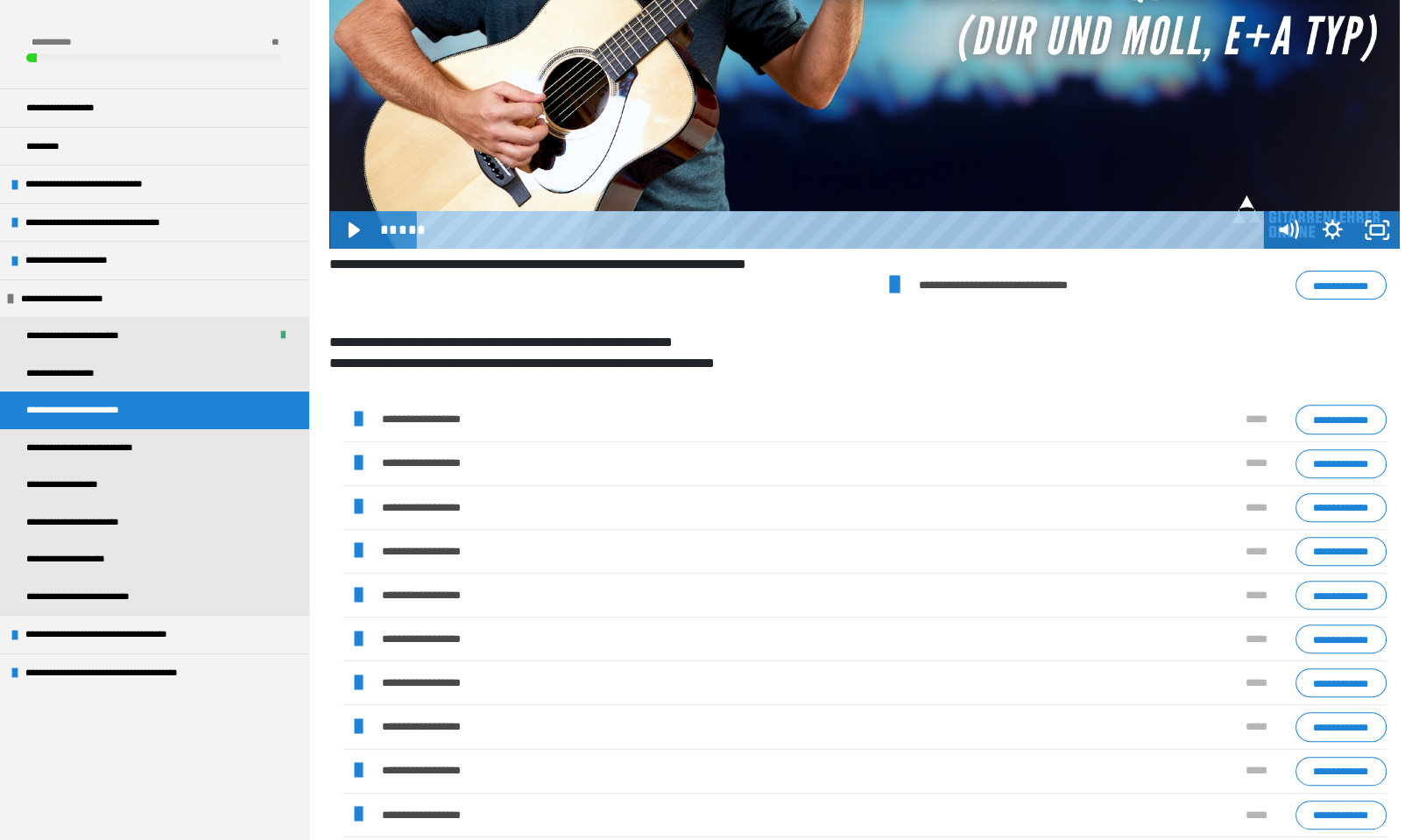 click on "**********" at bounding box center (1341, 285) 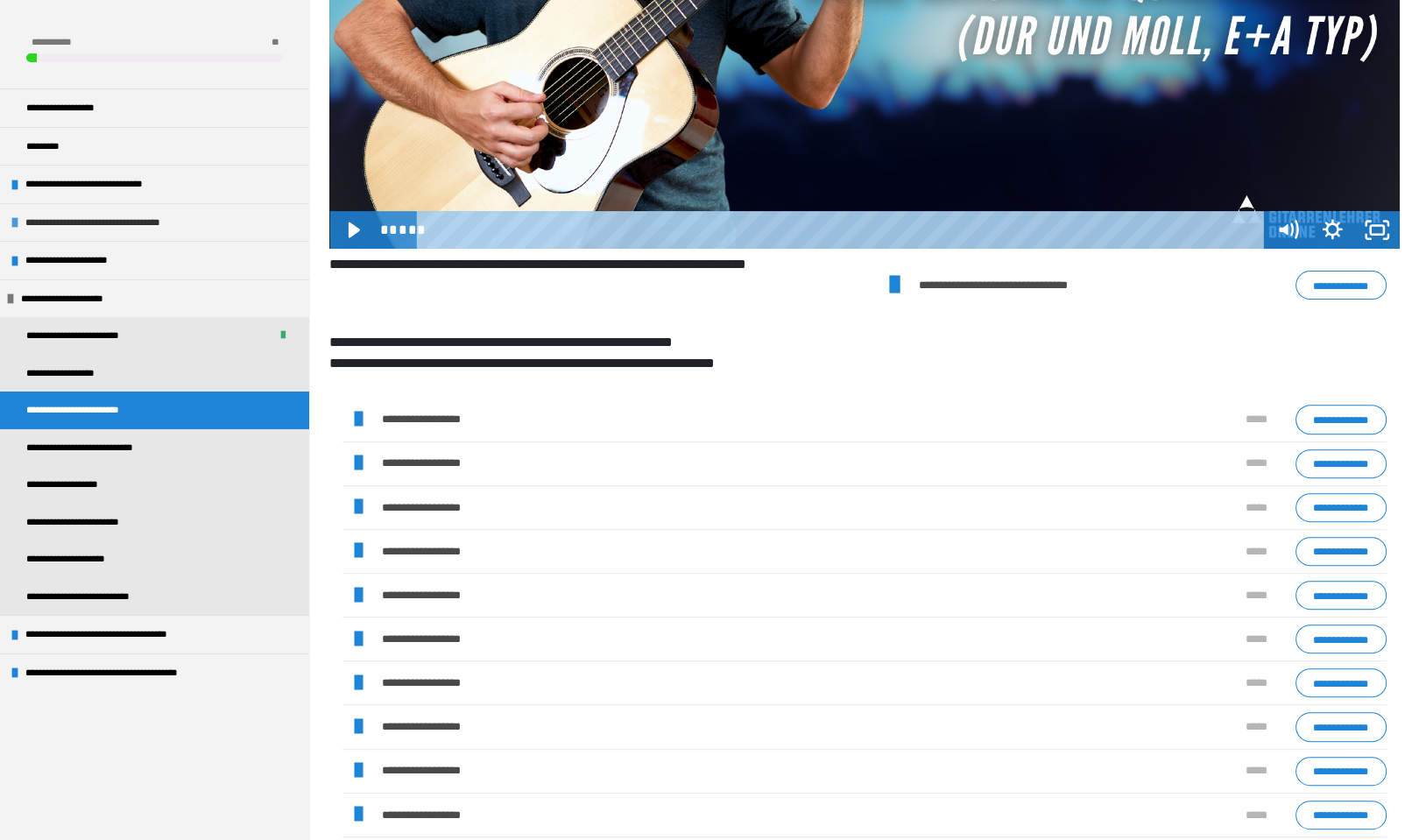 click at bounding box center (15, 222) 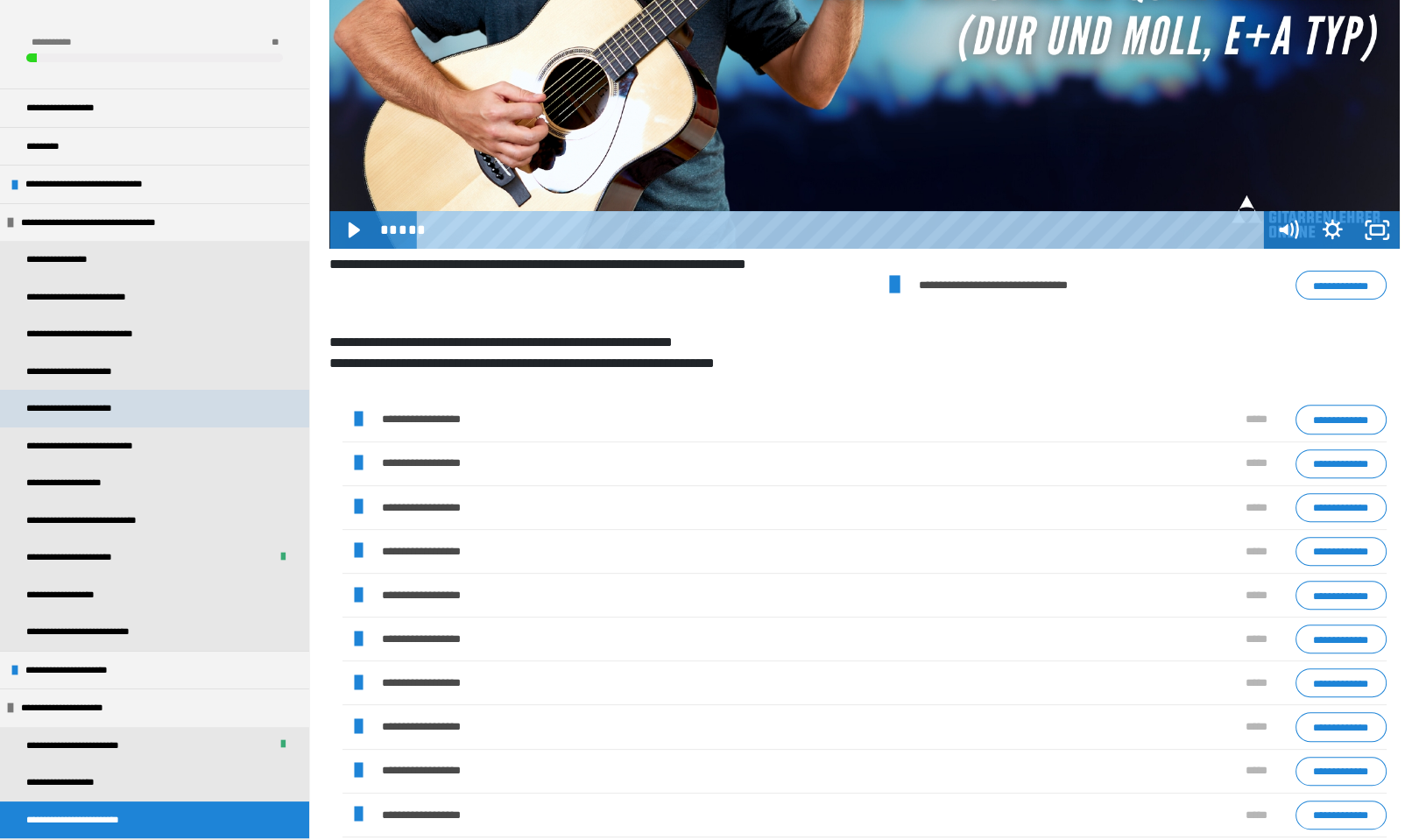 click on "**********" at bounding box center (84, 408) 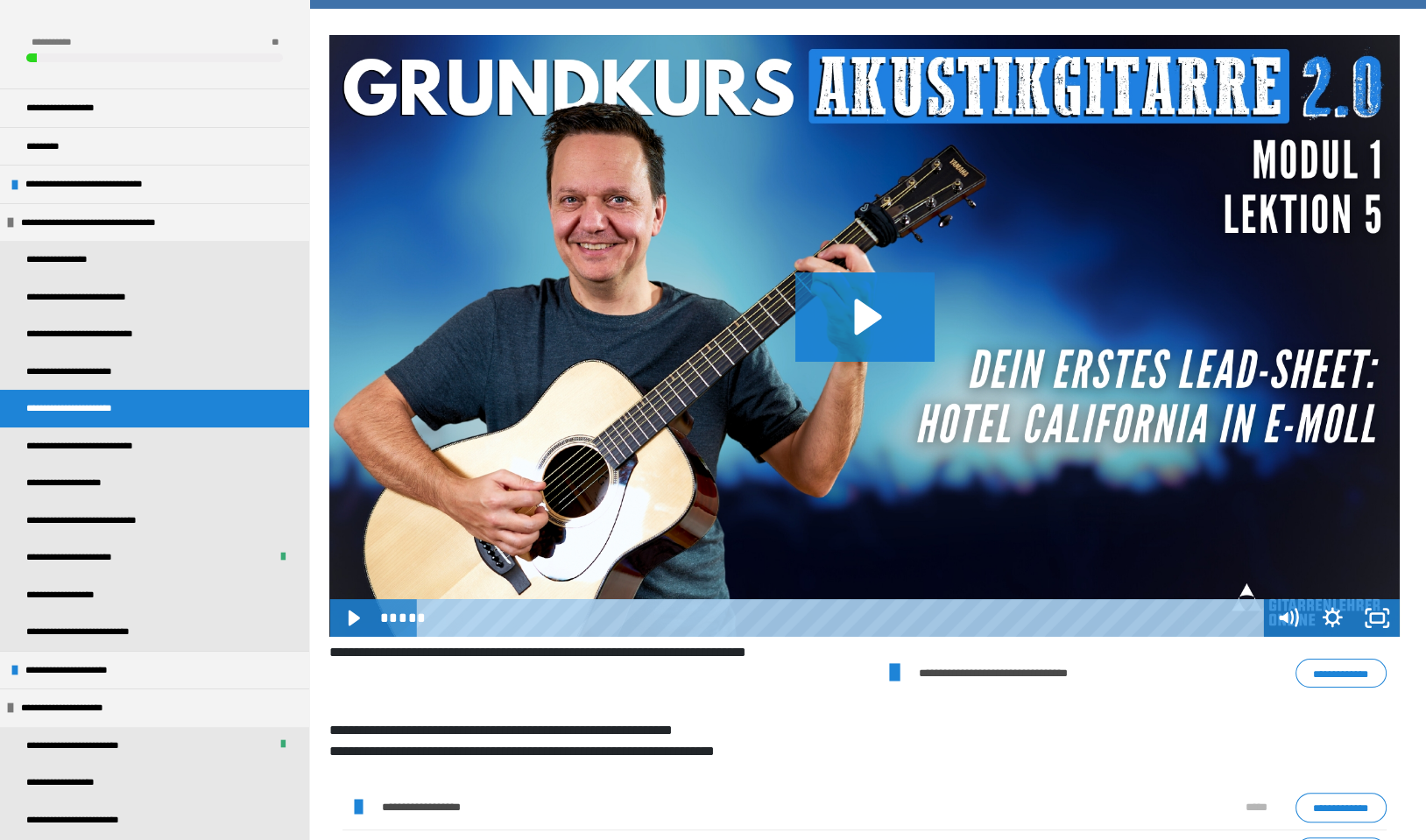 click on "**********" at bounding box center [1341, 673] 